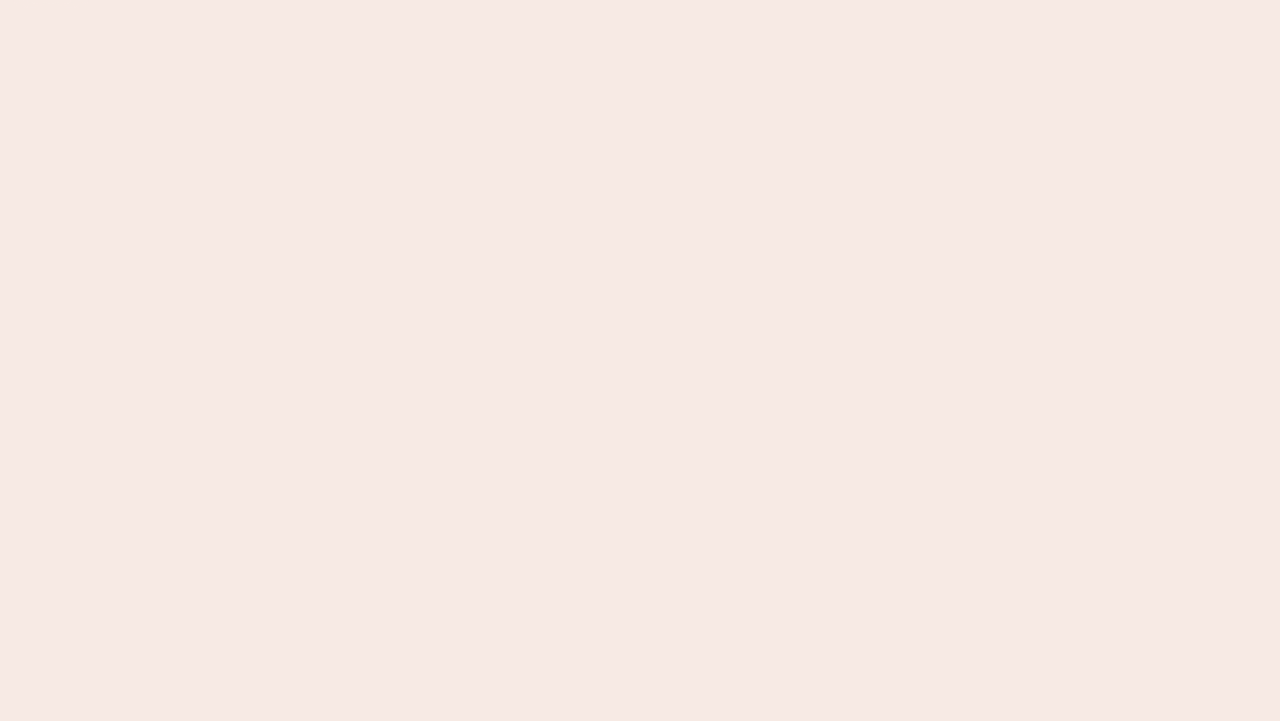 scroll, scrollTop: 0, scrollLeft: 0, axis: both 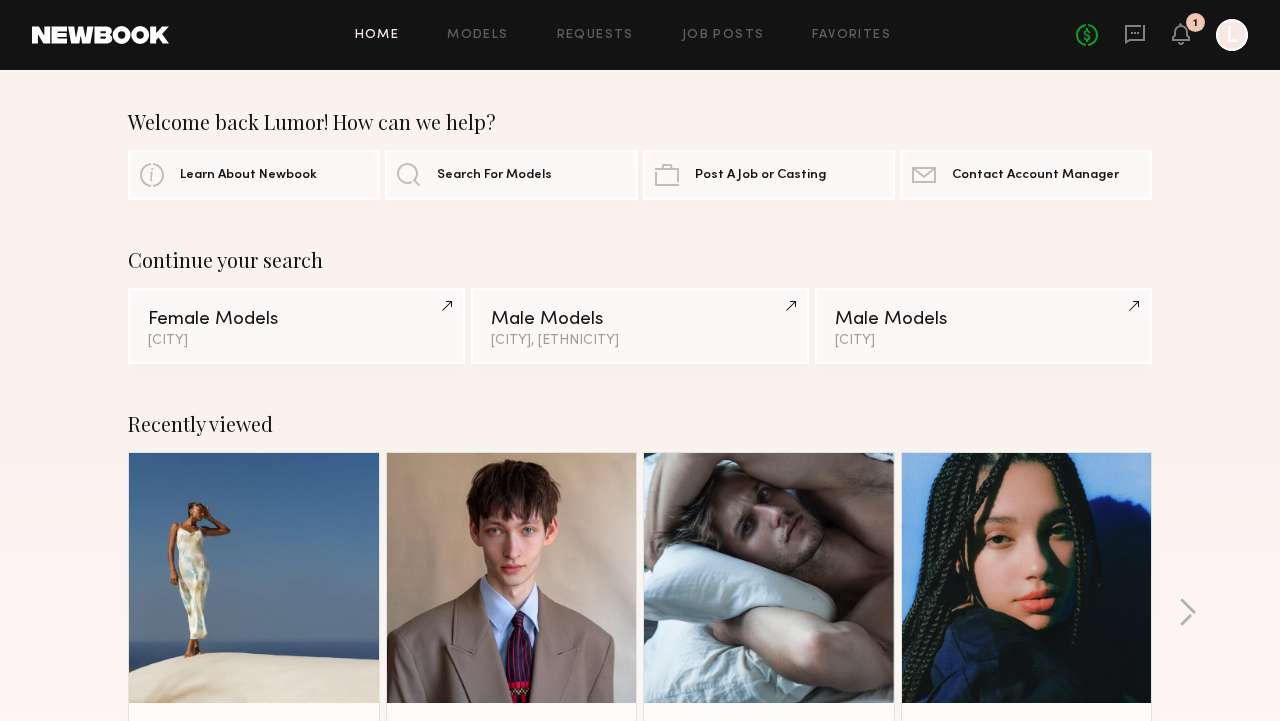 click 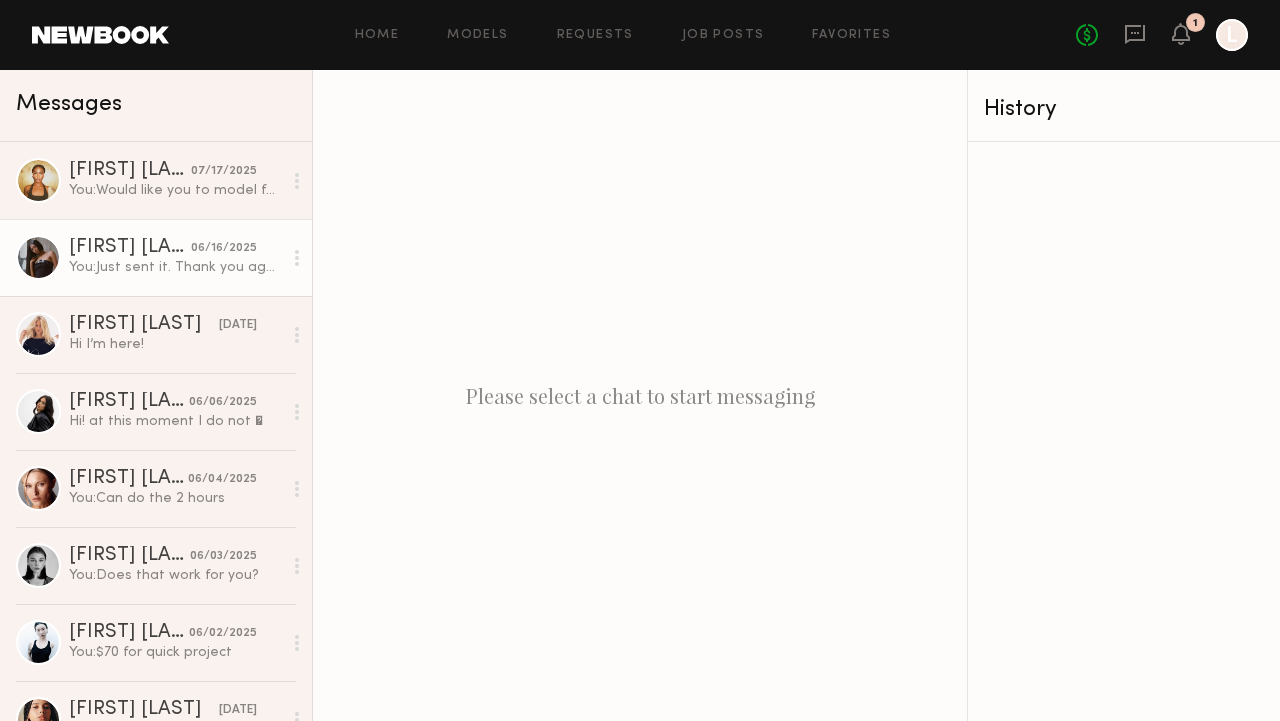 click 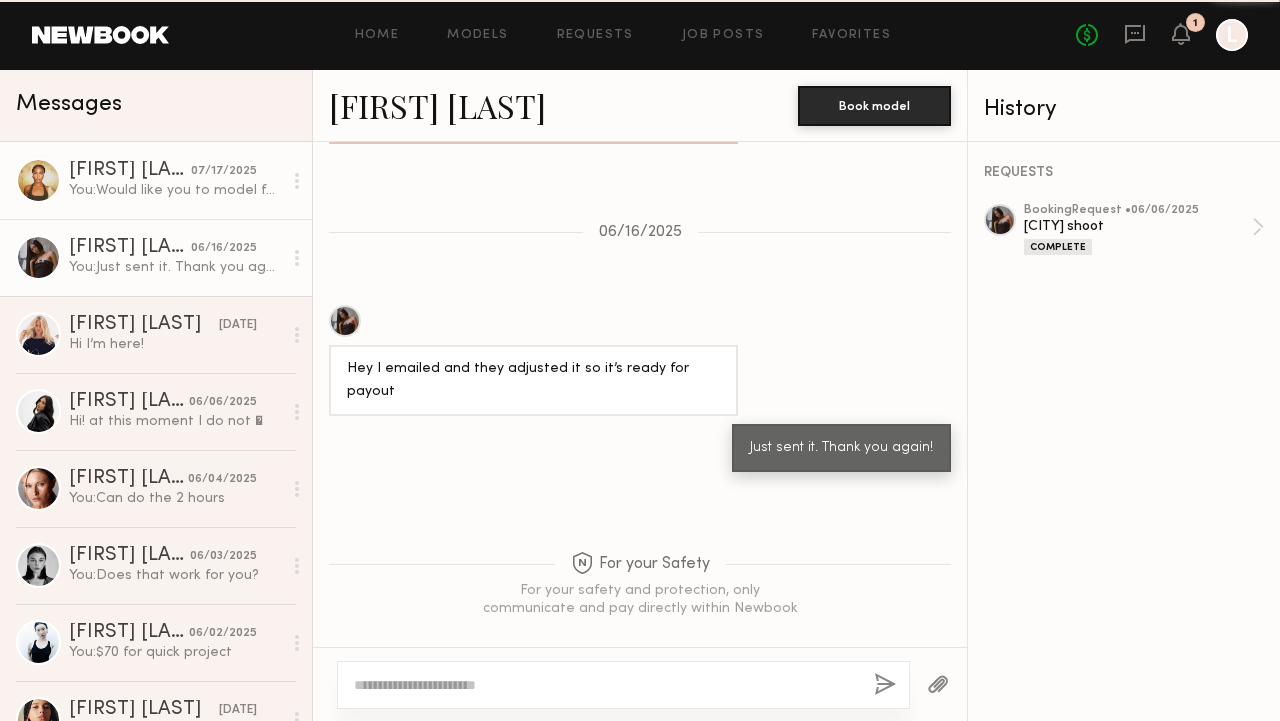 scroll, scrollTop: 1615, scrollLeft: 0, axis: vertical 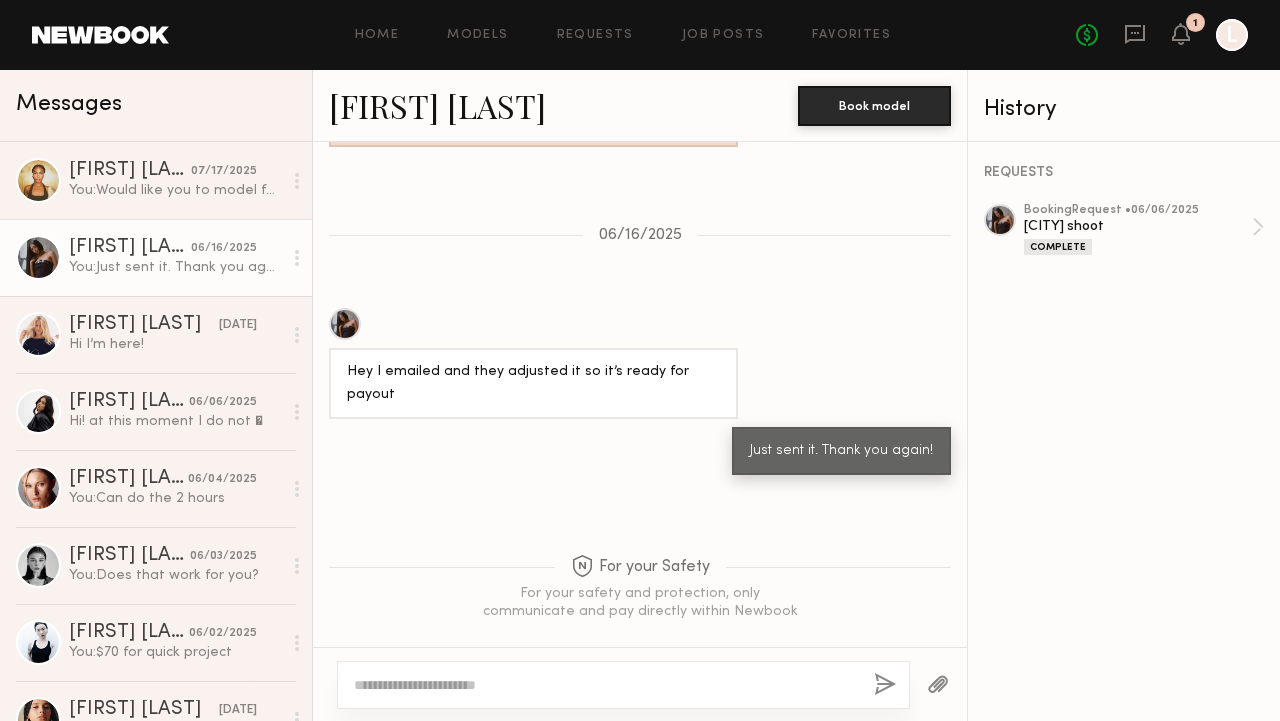 click on "[FIRST] [LAST]." 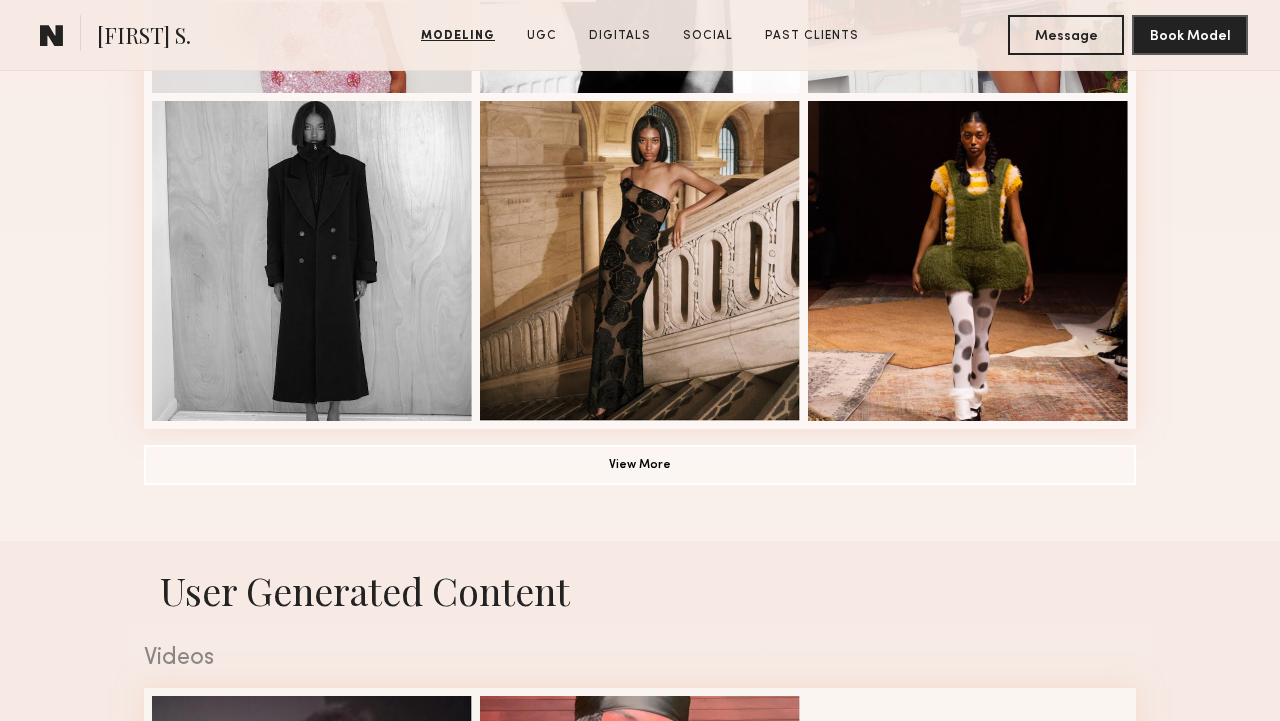 scroll, scrollTop: 1475, scrollLeft: 0, axis: vertical 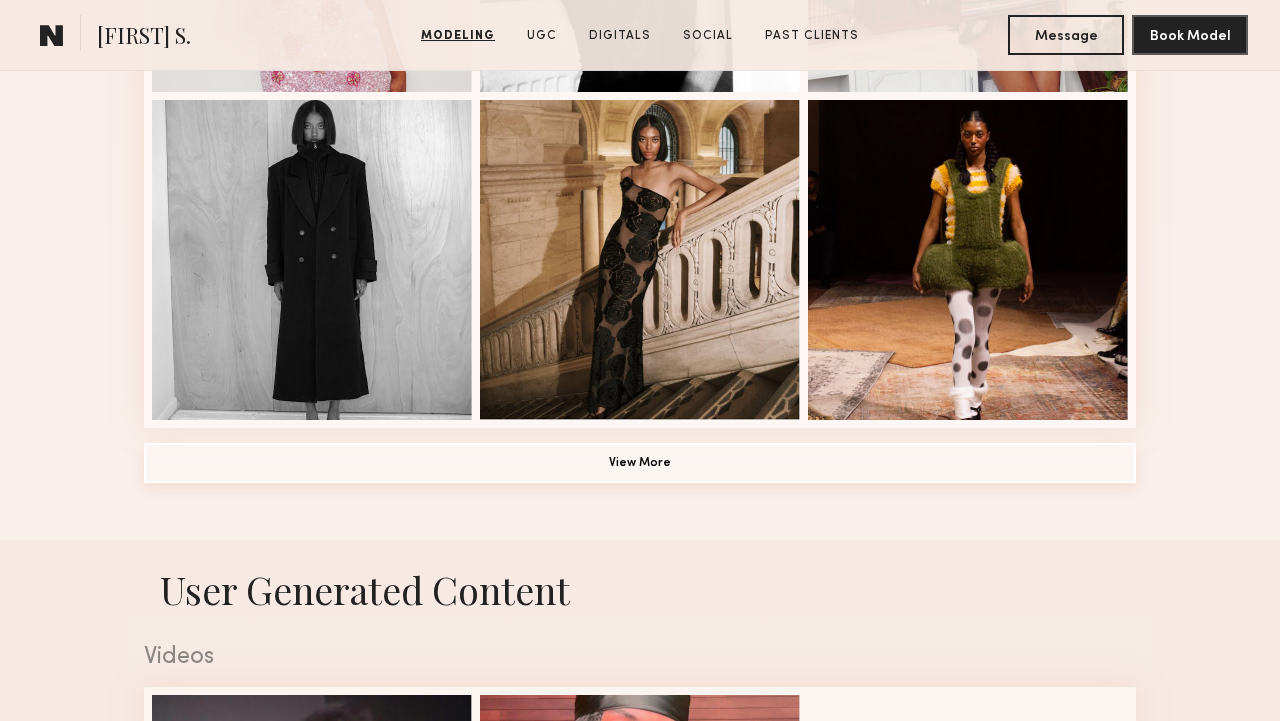 click on "View More" 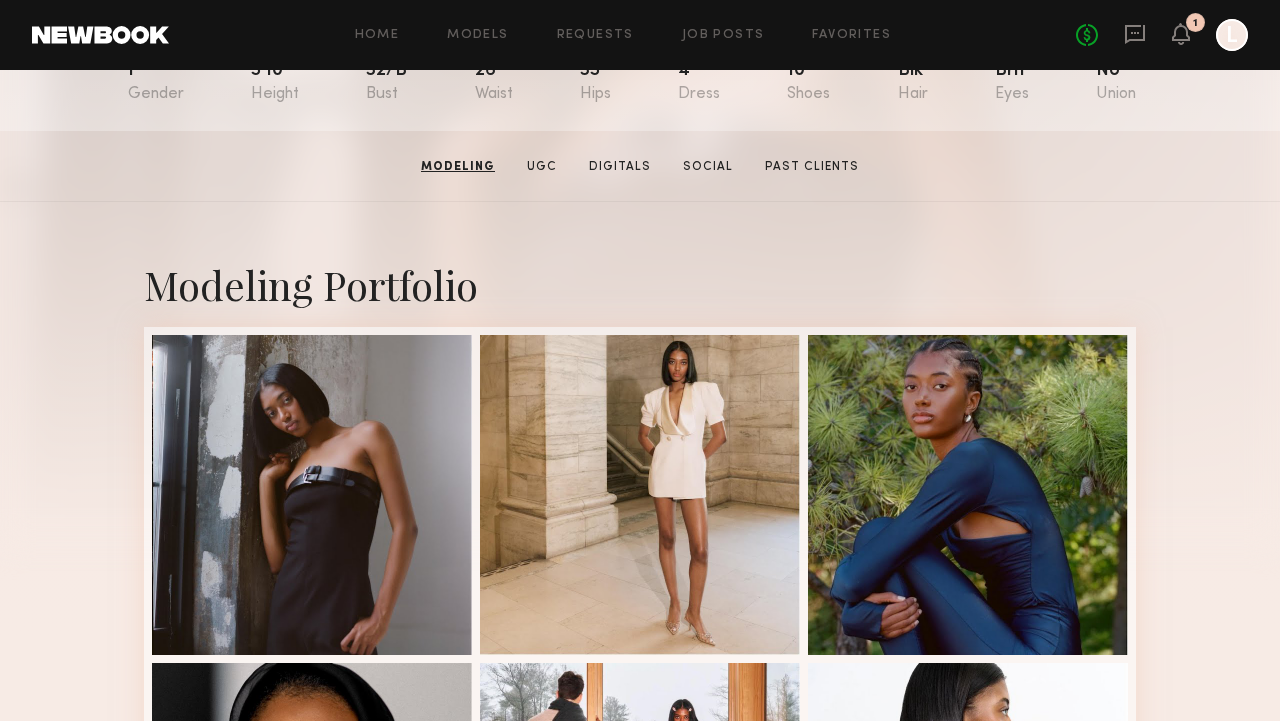 scroll, scrollTop: 258, scrollLeft: 0, axis: vertical 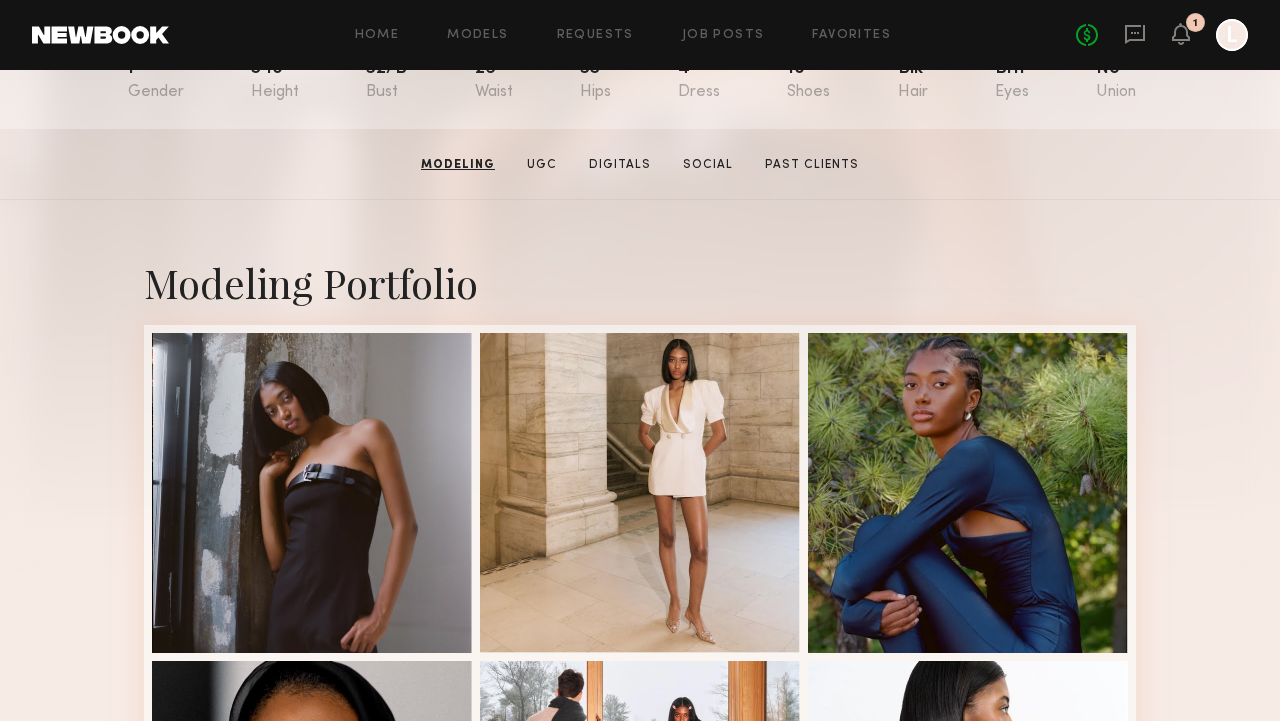 click on "Modeling Portfolio" at bounding box center [640, 1606] 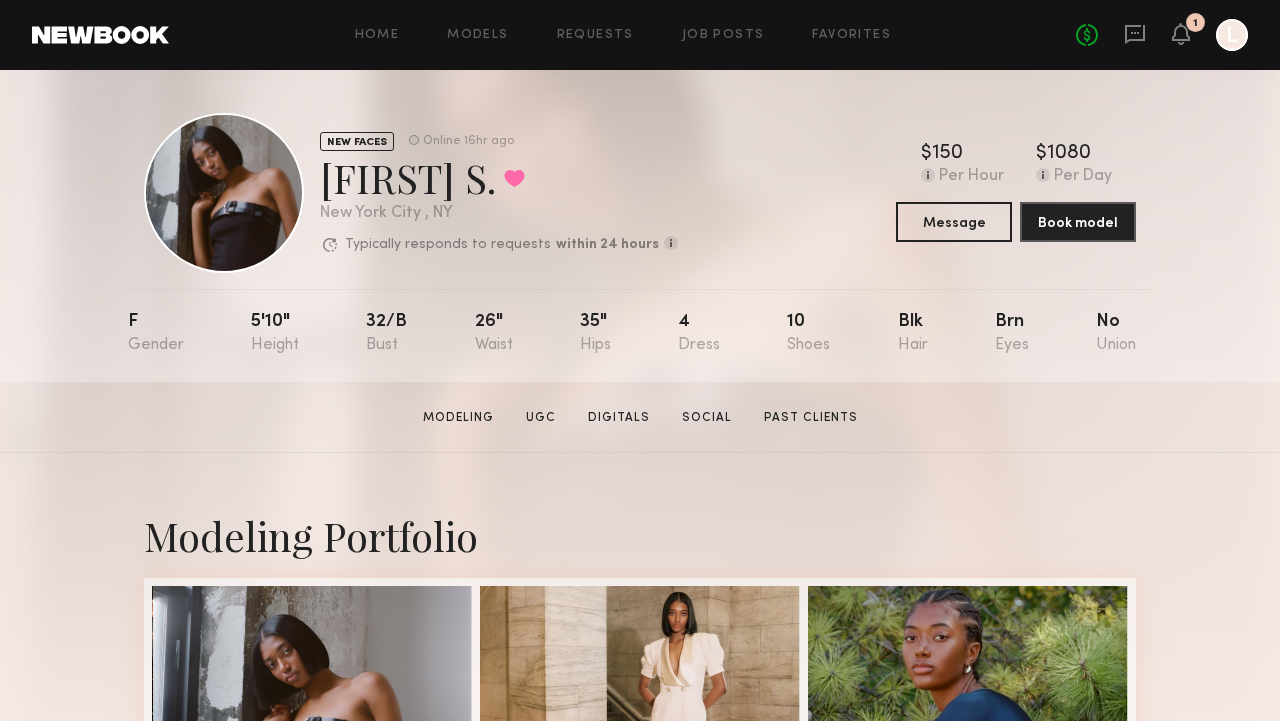 scroll, scrollTop: 0, scrollLeft: 0, axis: both 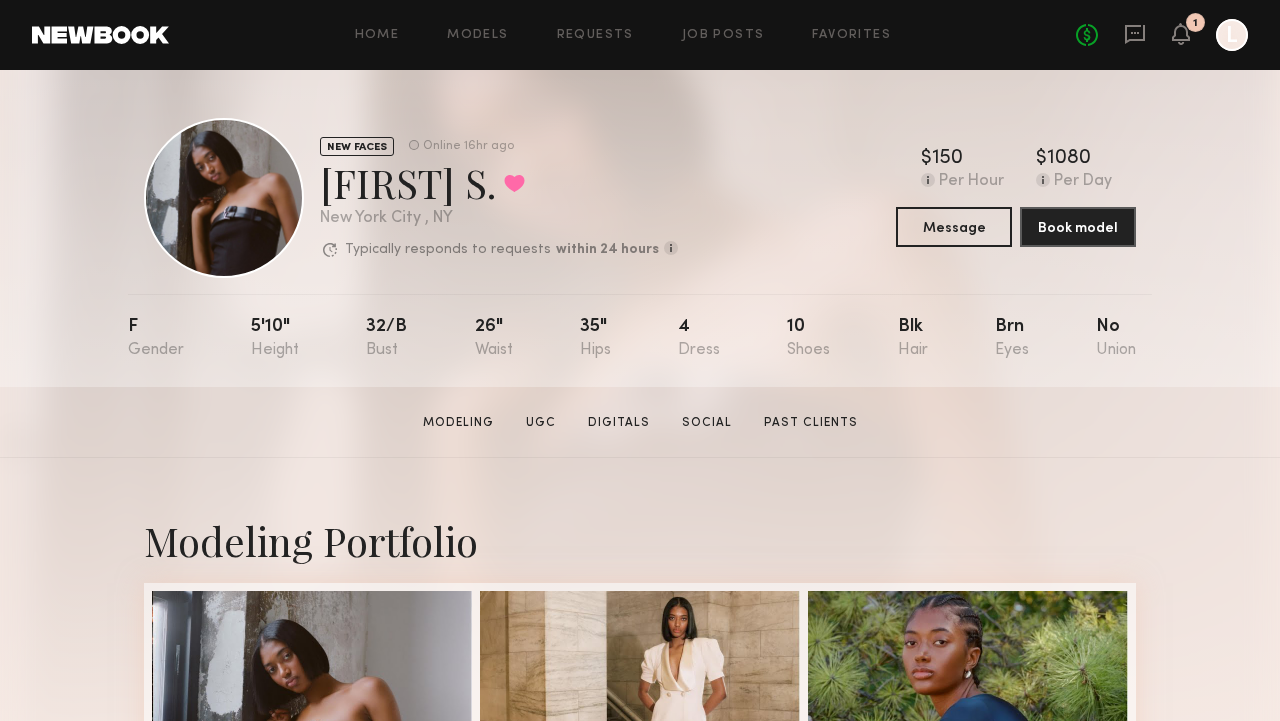 click 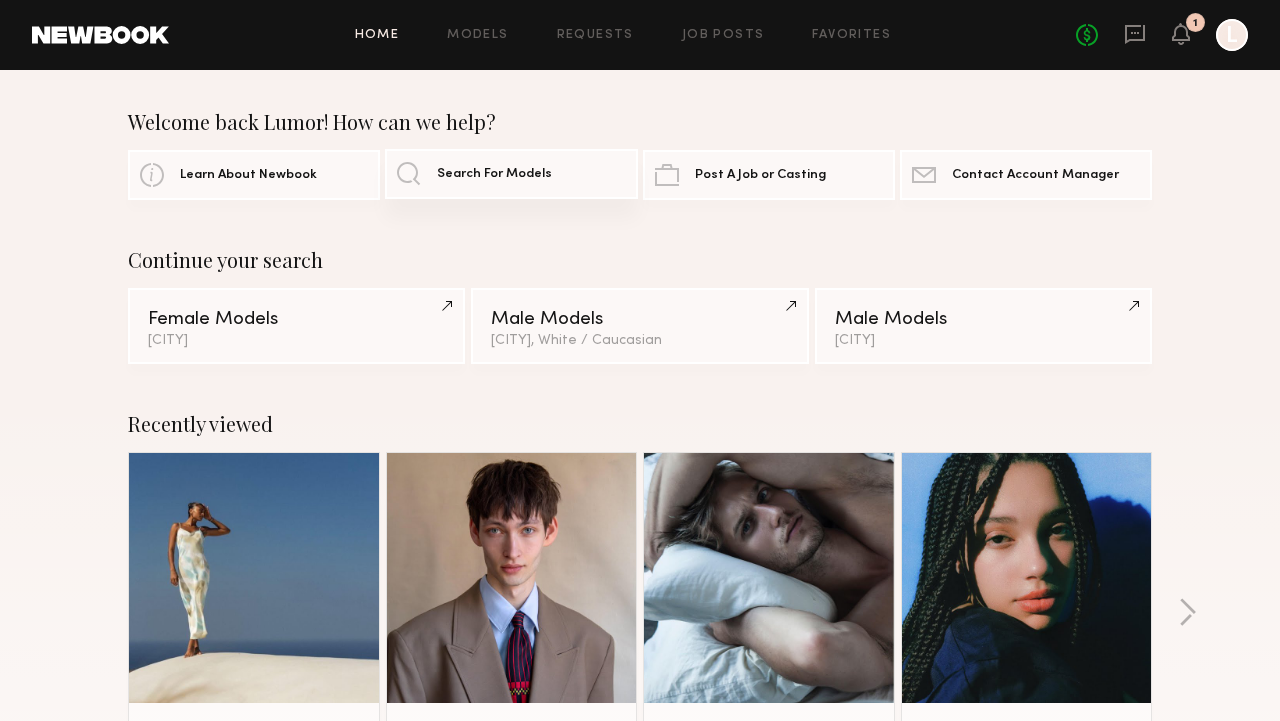 click on "Search For Models" 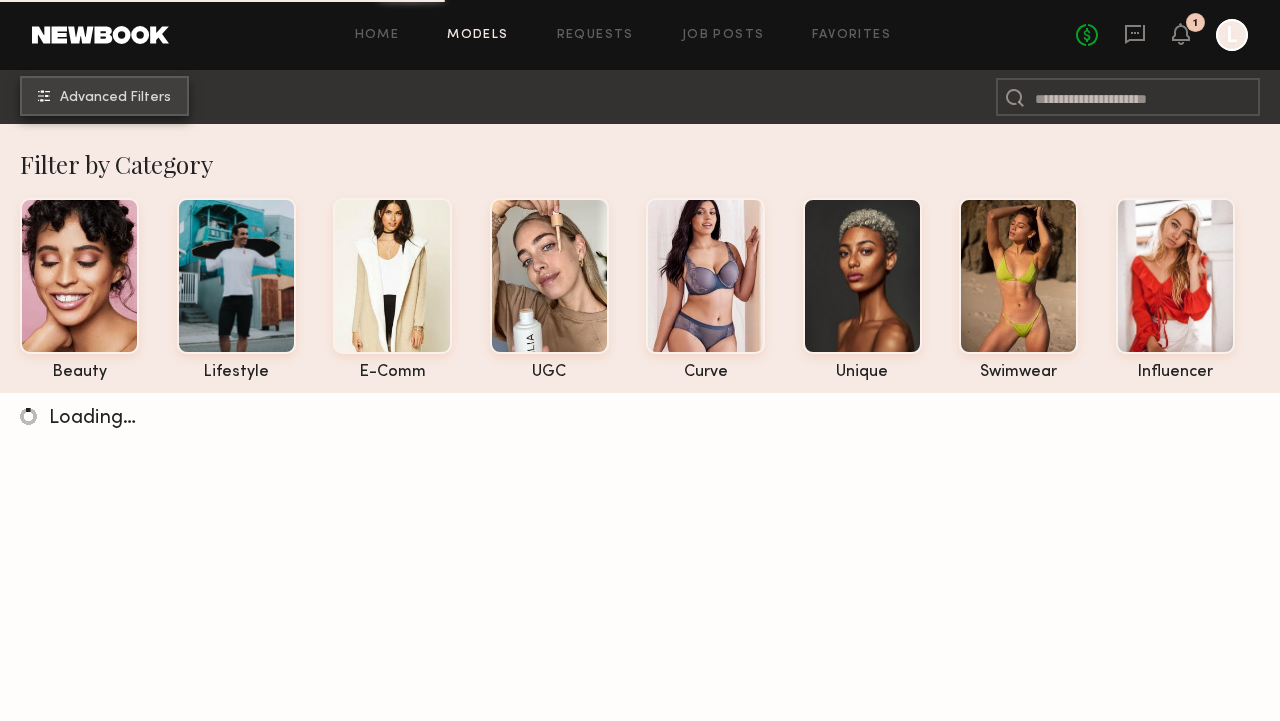 click on "Advanced Filters" 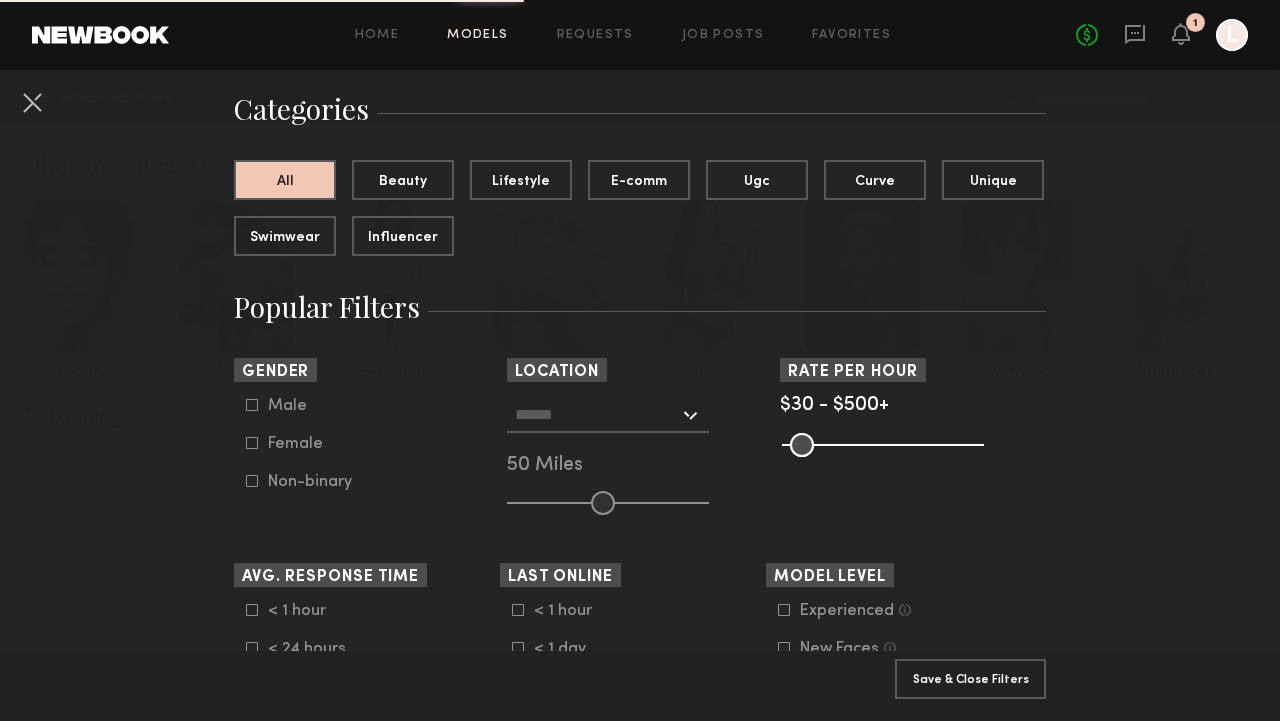 scroll, scrollTop: 152, scrollLeft: 0, axis: vertical 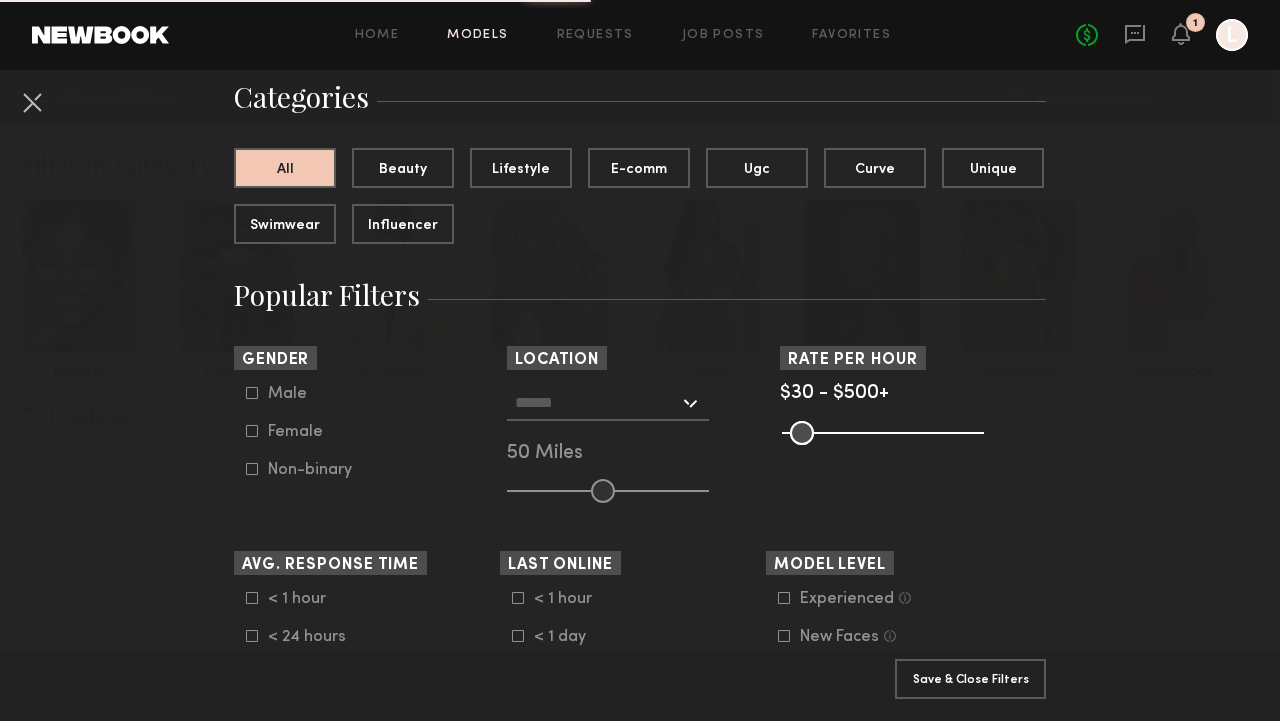 click 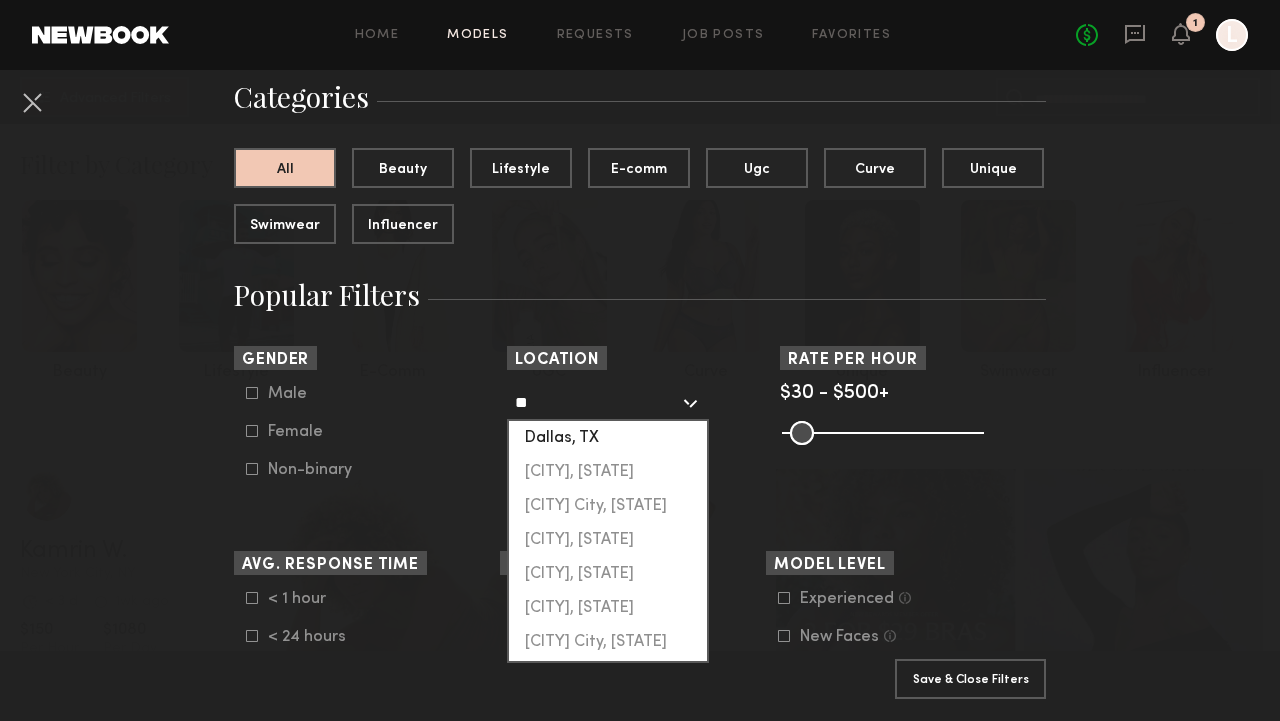 click on "Dallas, TX" 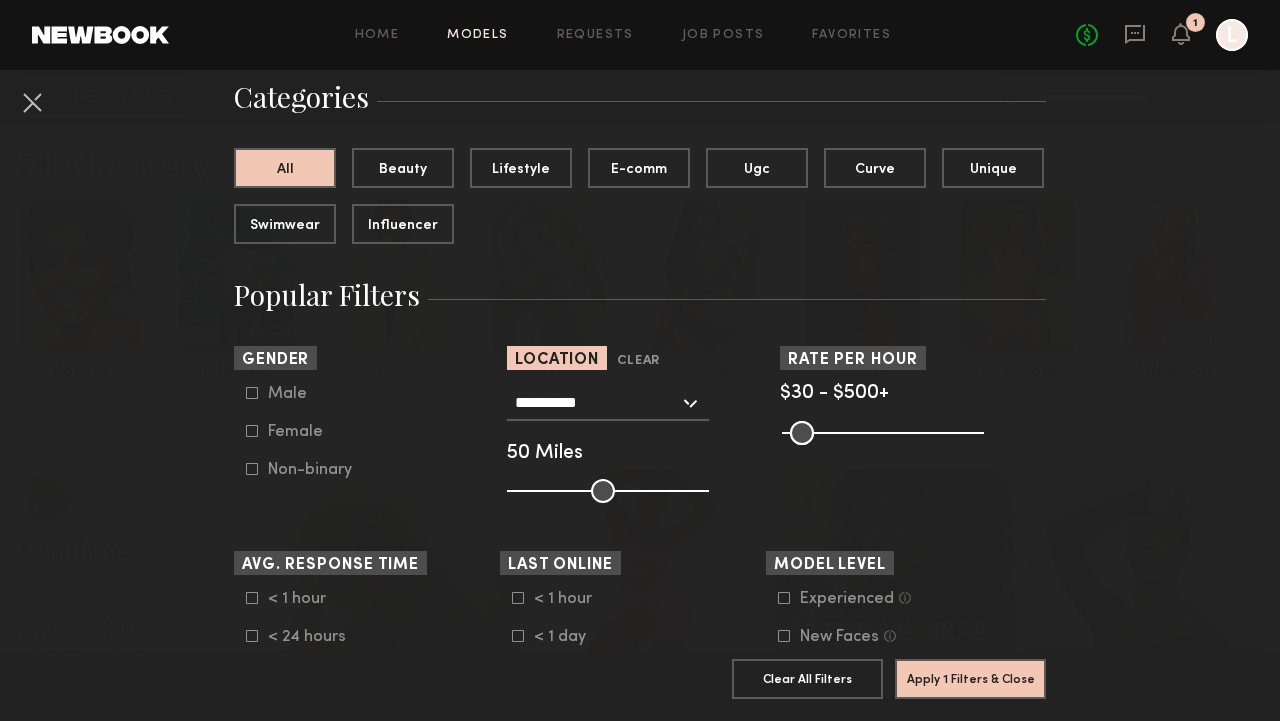 click 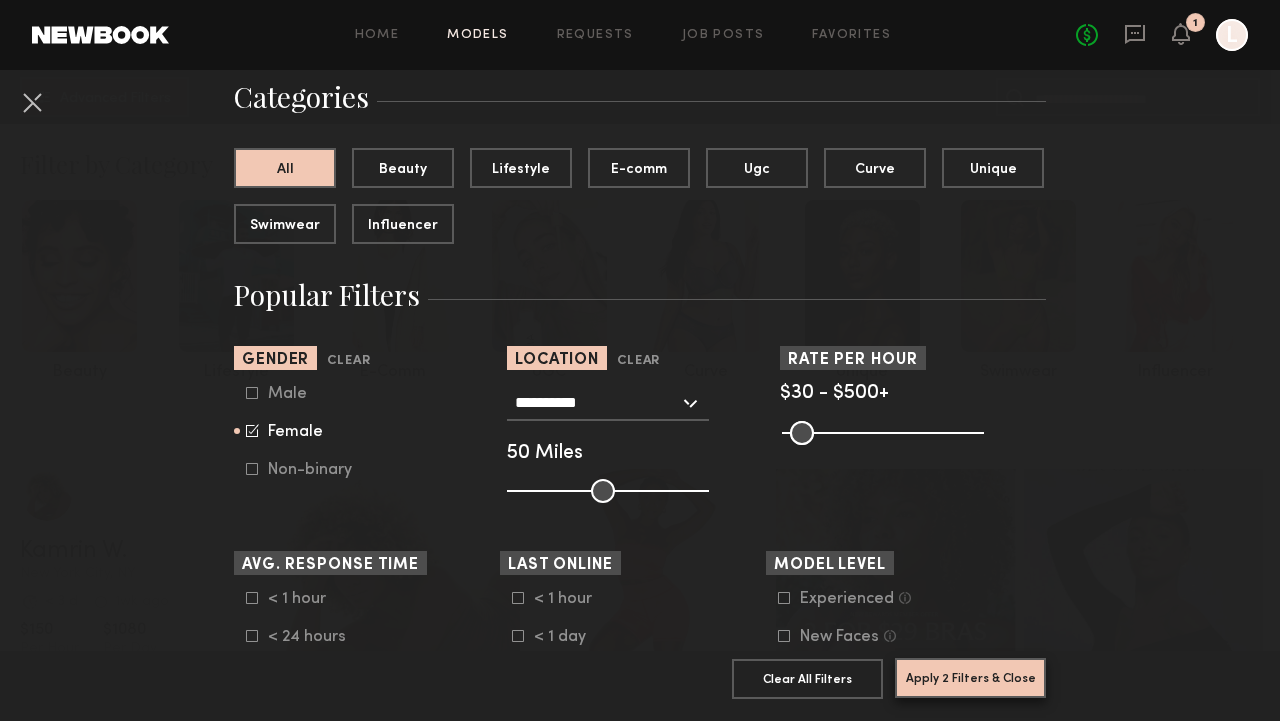 click on "Apply 2 Filters & Close" 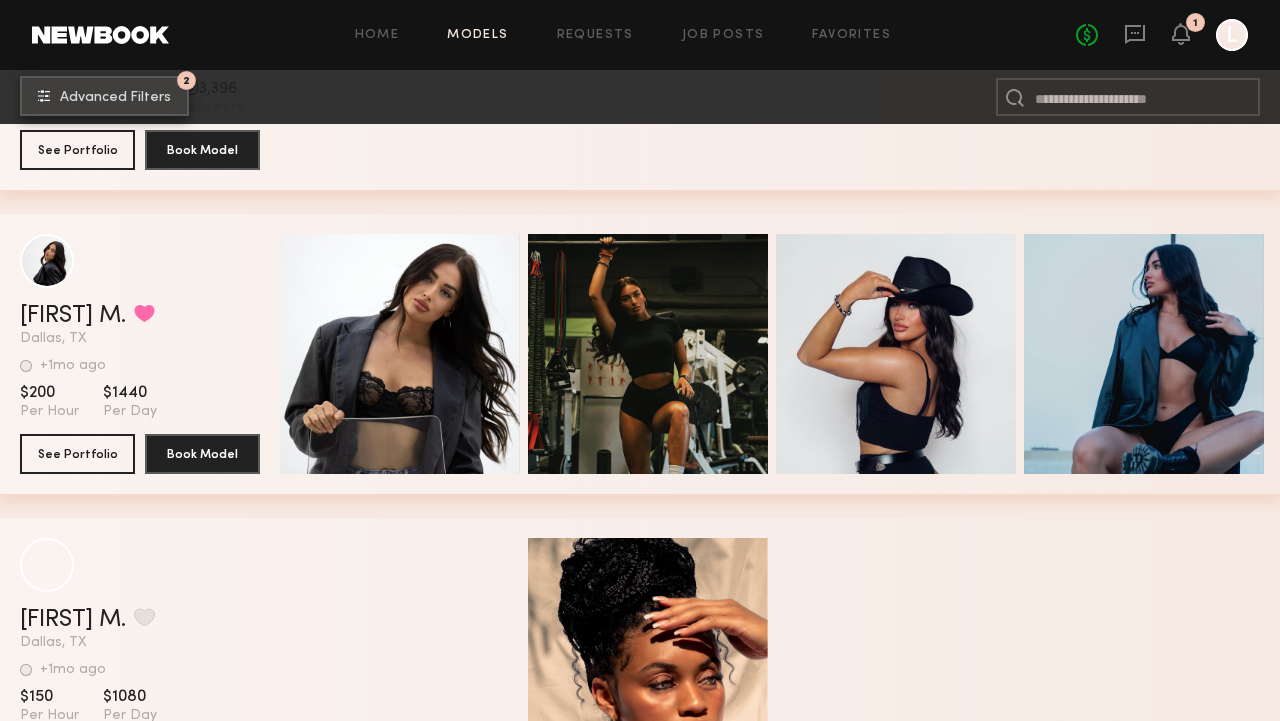 scroll, scrollTop: 5119, scrollLeft: 0, axis: vertical 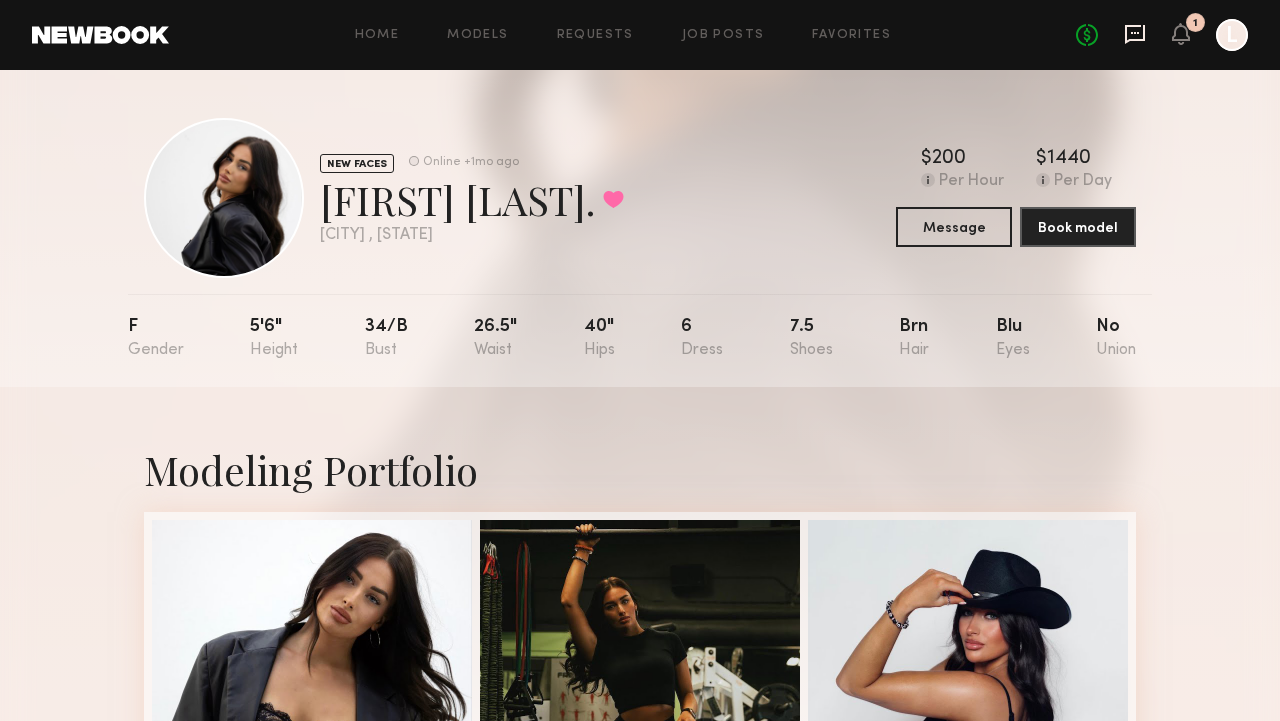 click 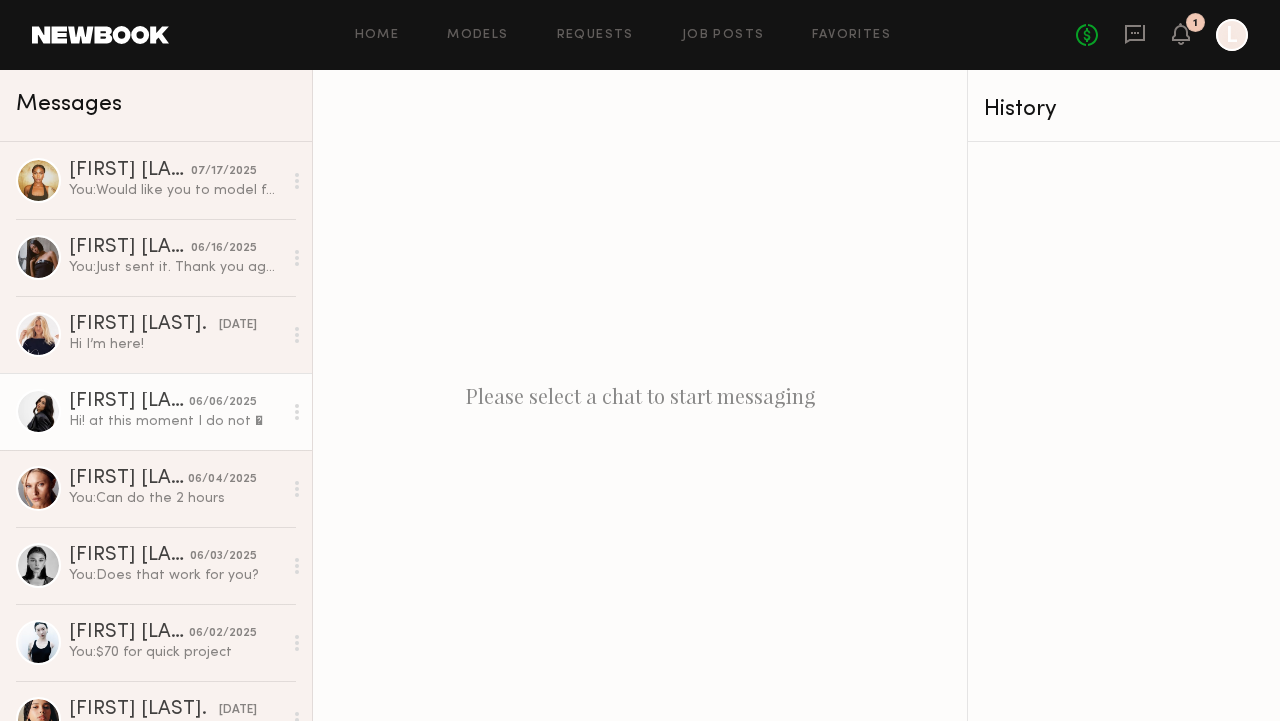 click on "[FIRST] [LAST]." 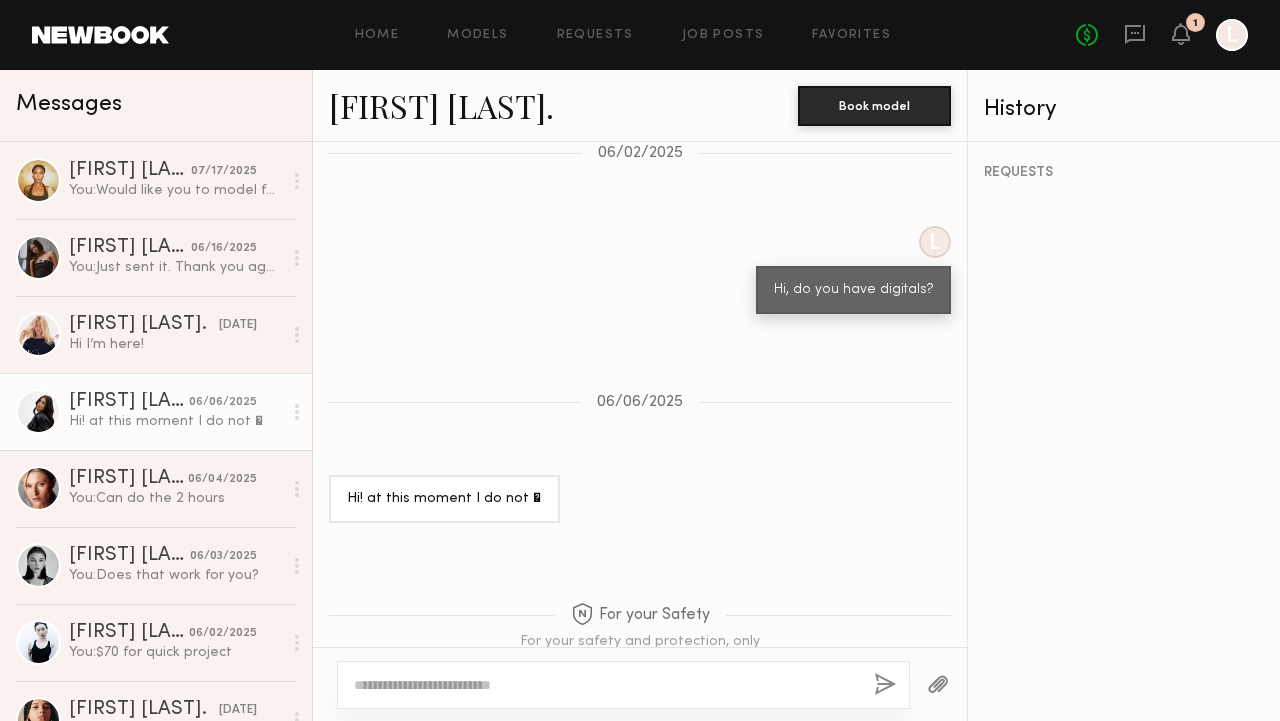 scroll, scrollTop: 934, scrollLeft: 0, axis: vertical 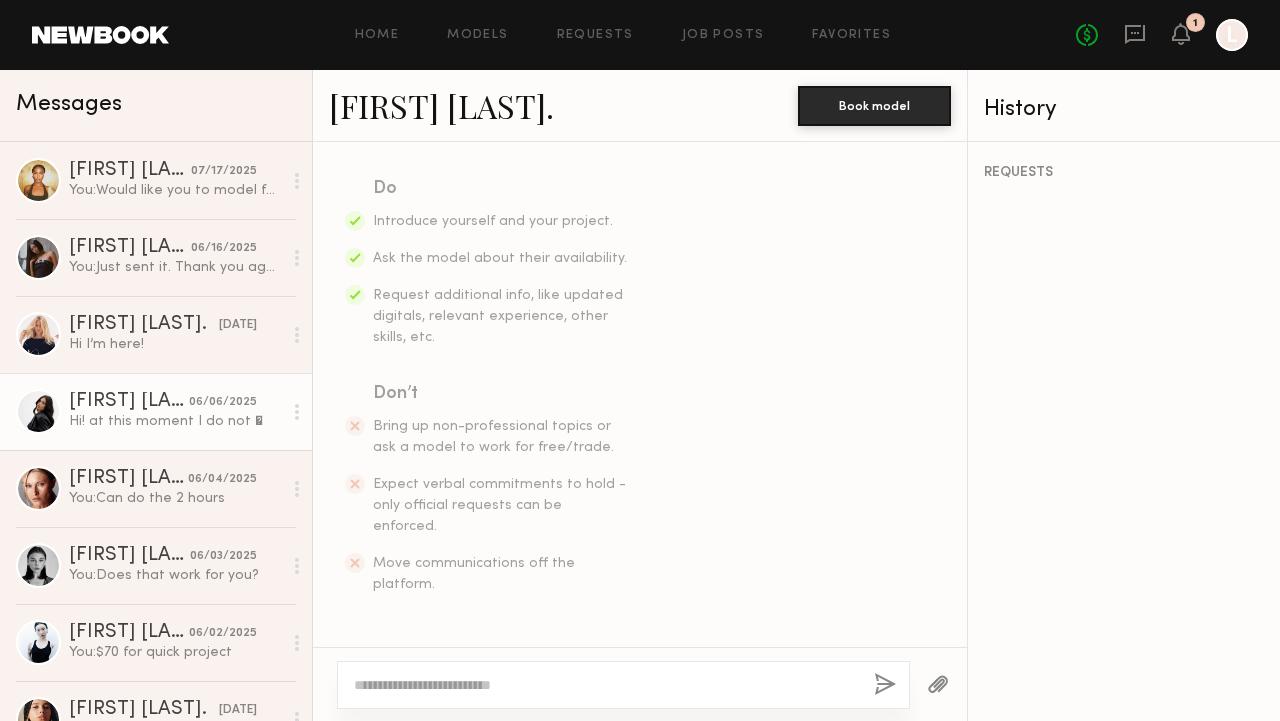 click on "[FIRST] [LAST]." 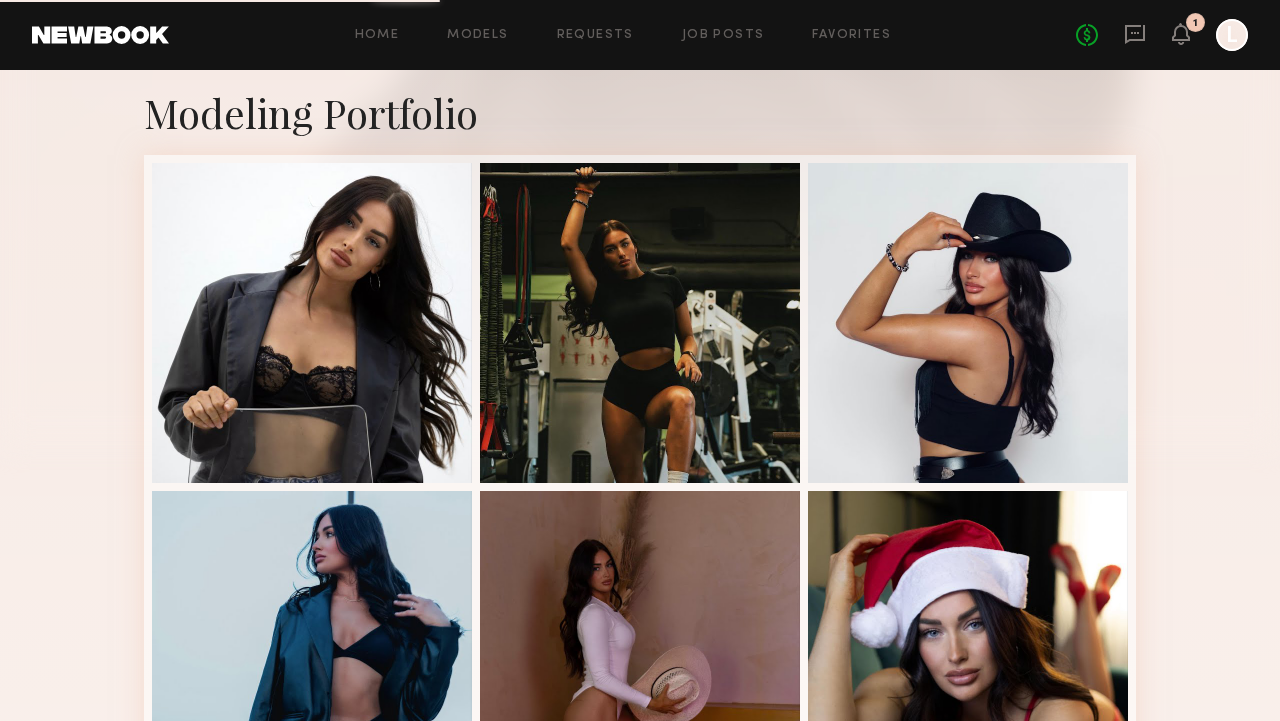 scroll, scrollTop: 360, scrollLeft: 0, axis: vertical 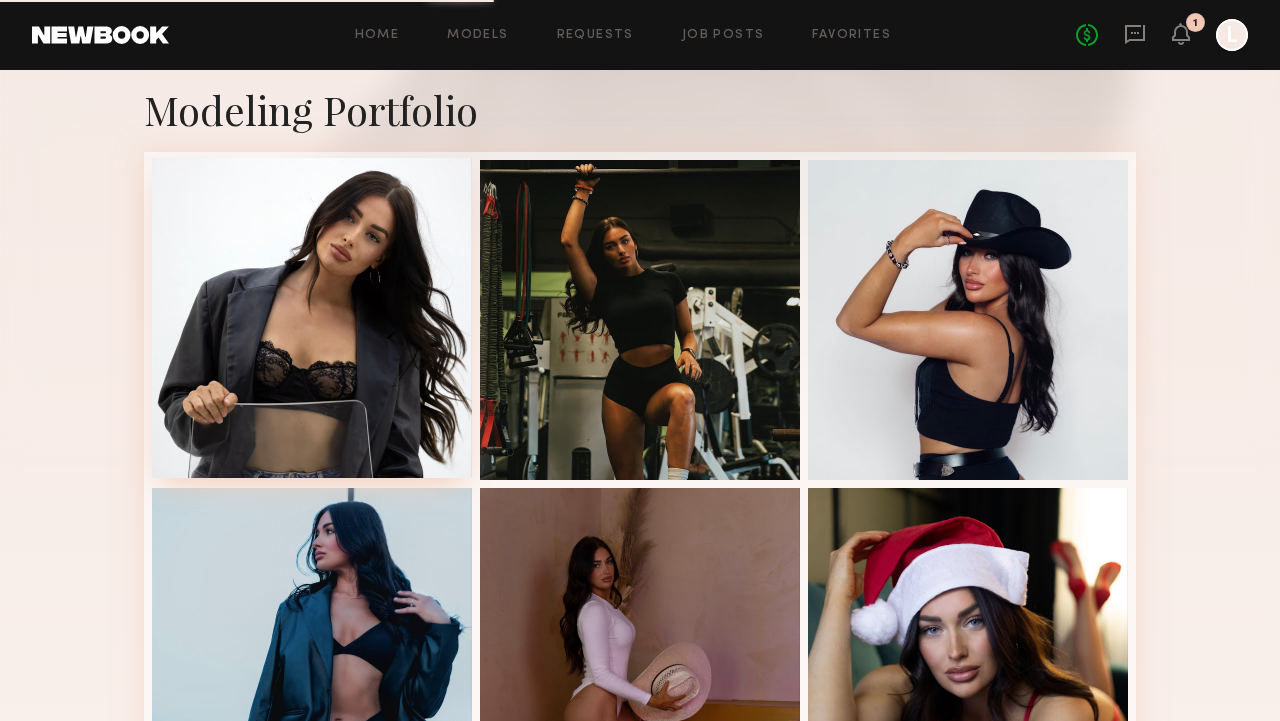 click at bounding box center [312, 318] 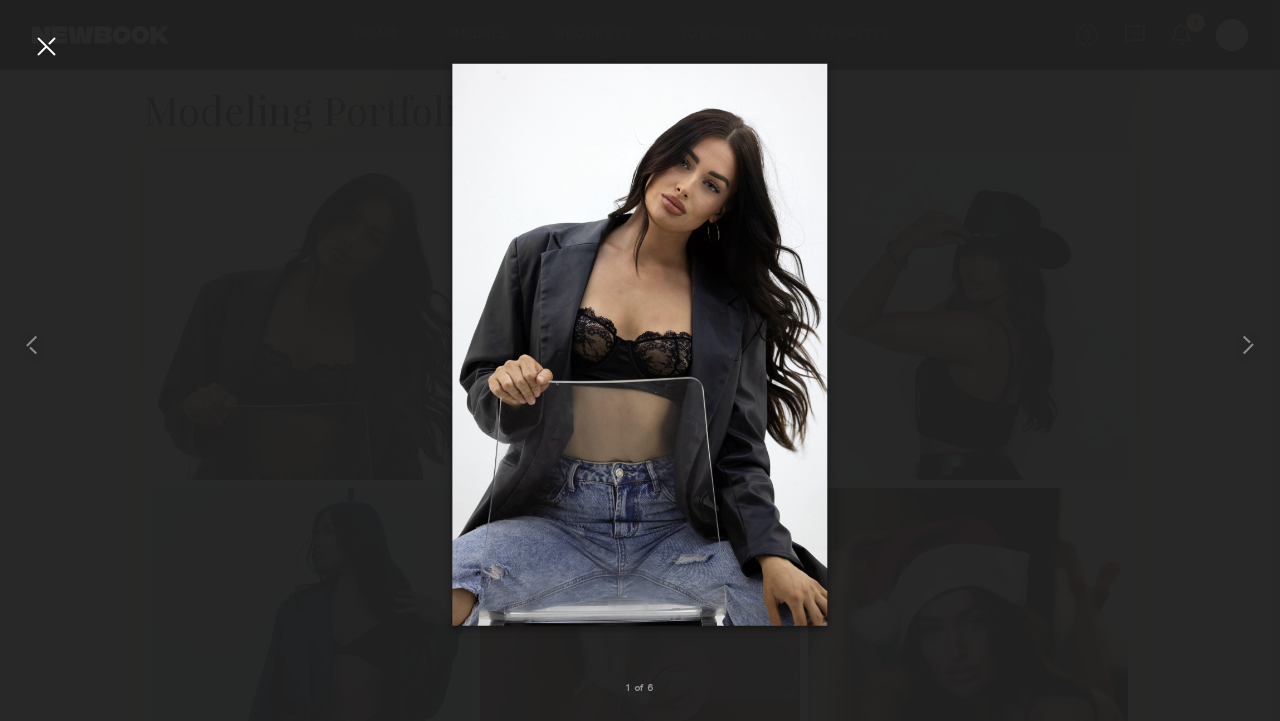 click at bounding box center (640, 344) 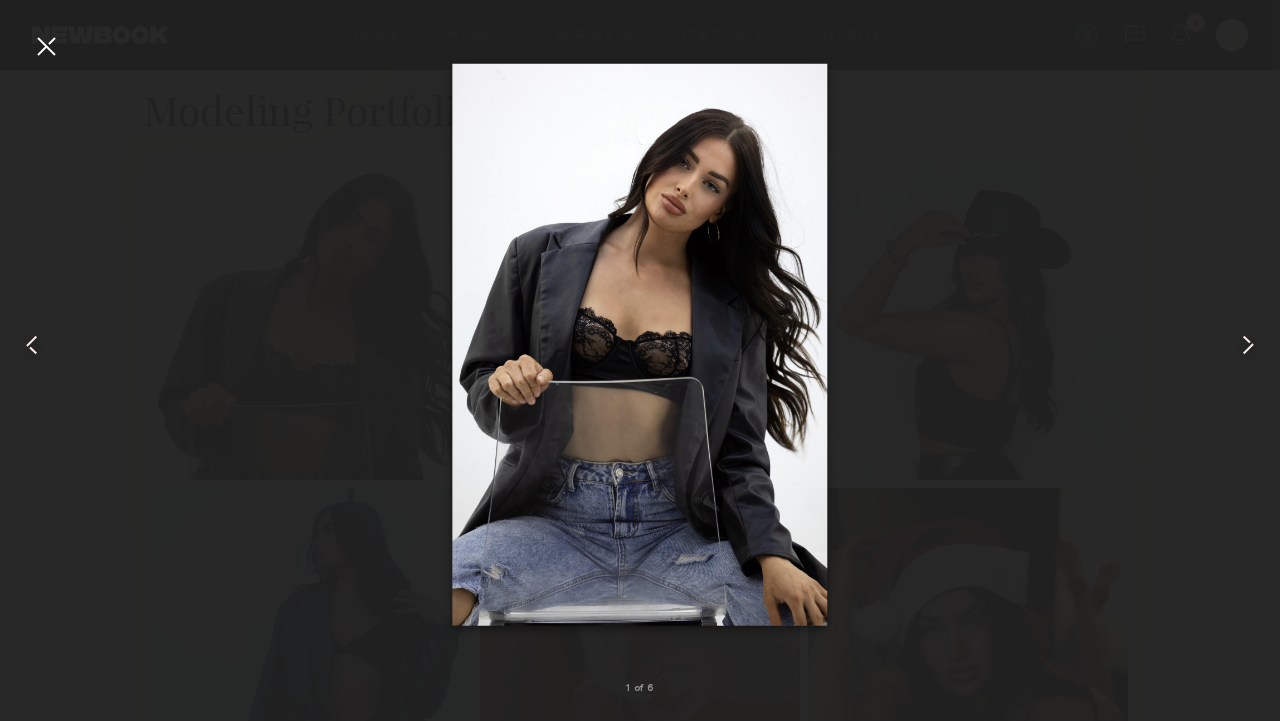 click at bounding box center [46, 46] 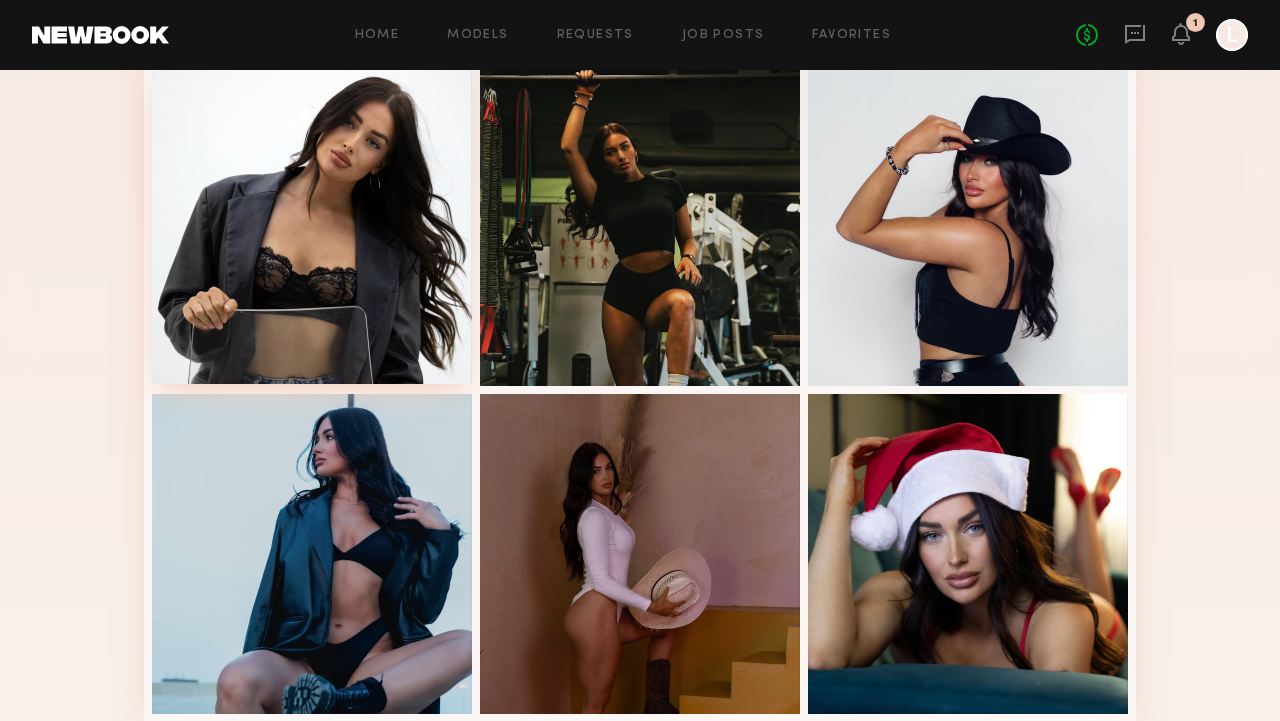 scroll, scrollTop: 483, scrollLeft: 0, axis: vertical 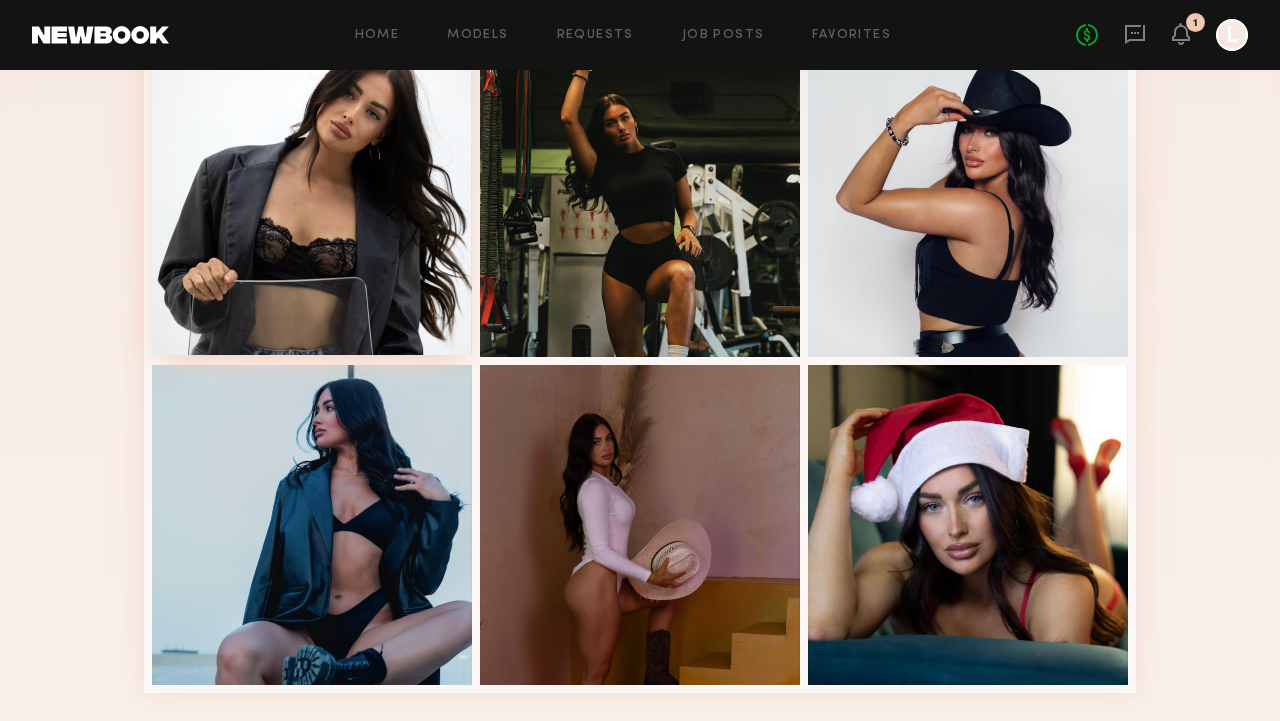 click at bounding box center (312, 195) 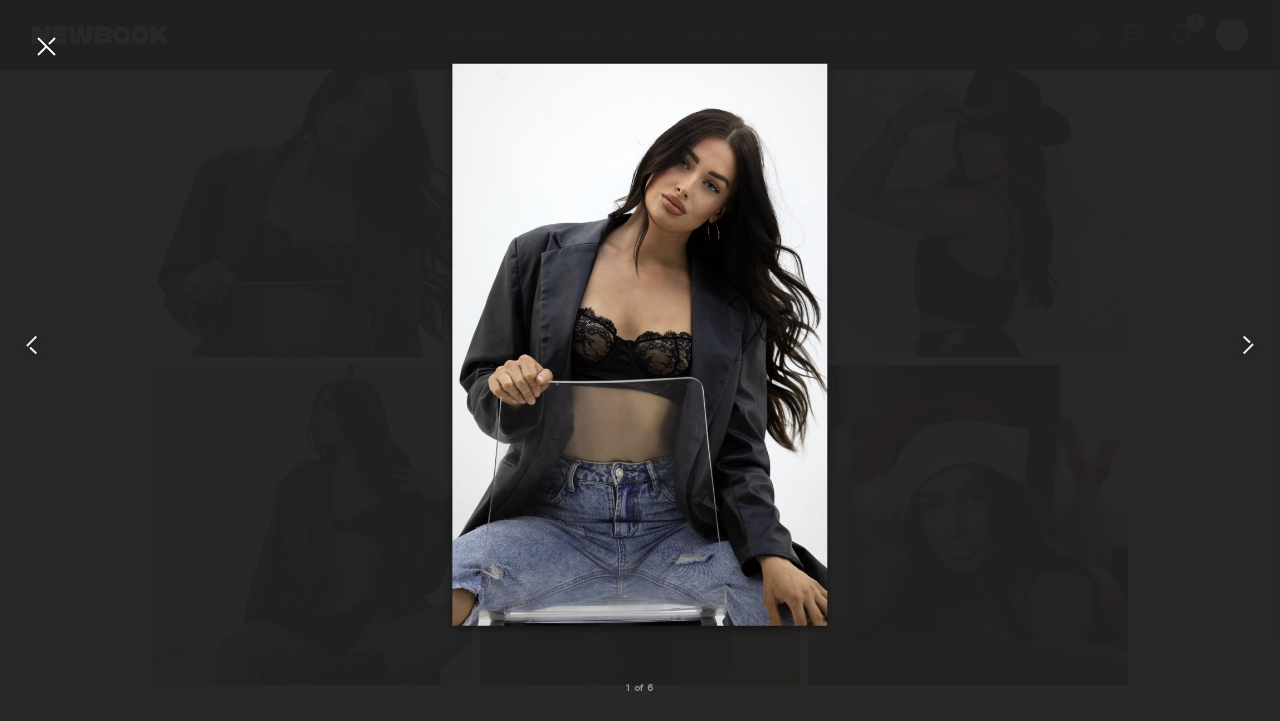 click at bounding box center (640, 344) 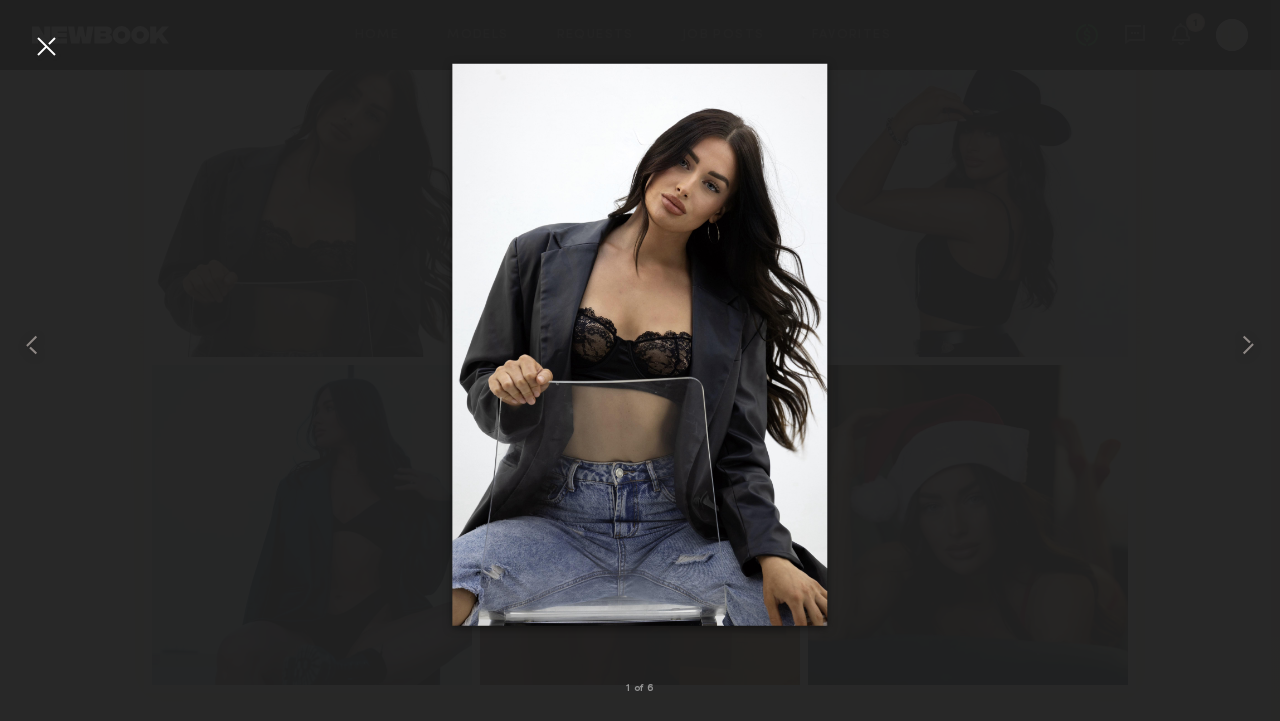 click at bounding box center [640, 344] 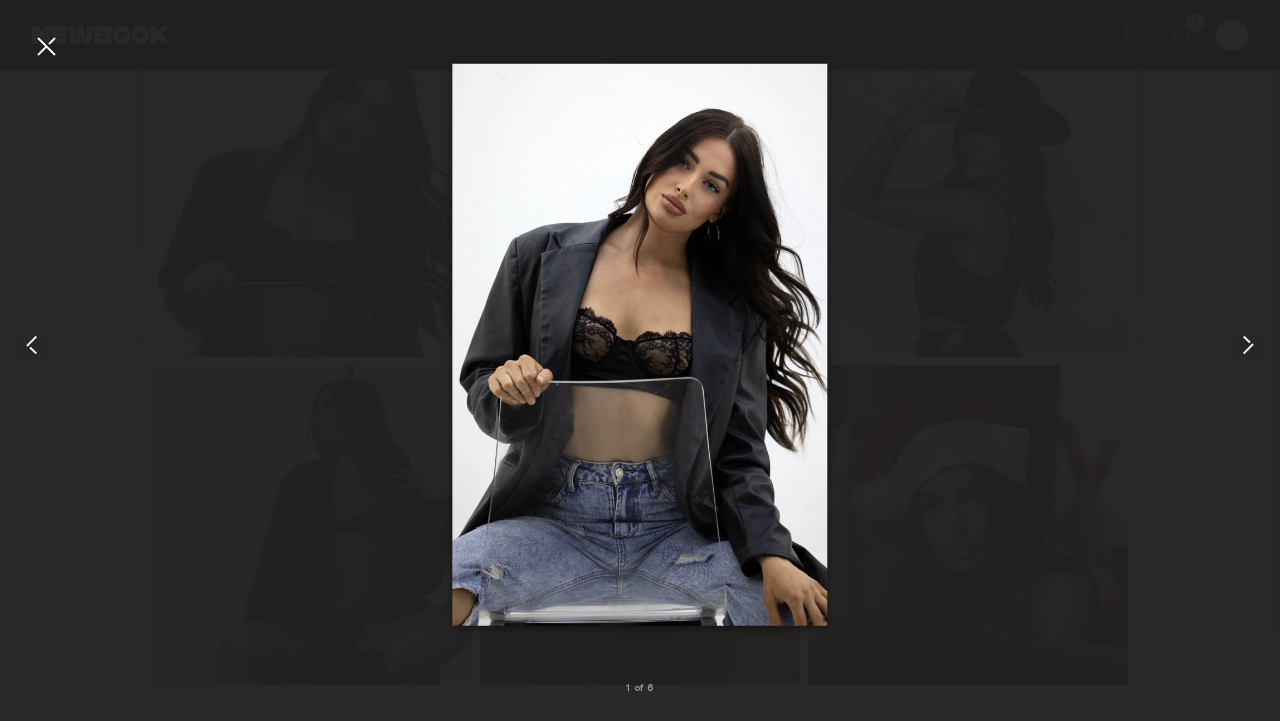 click at bounding box center [46, 46] 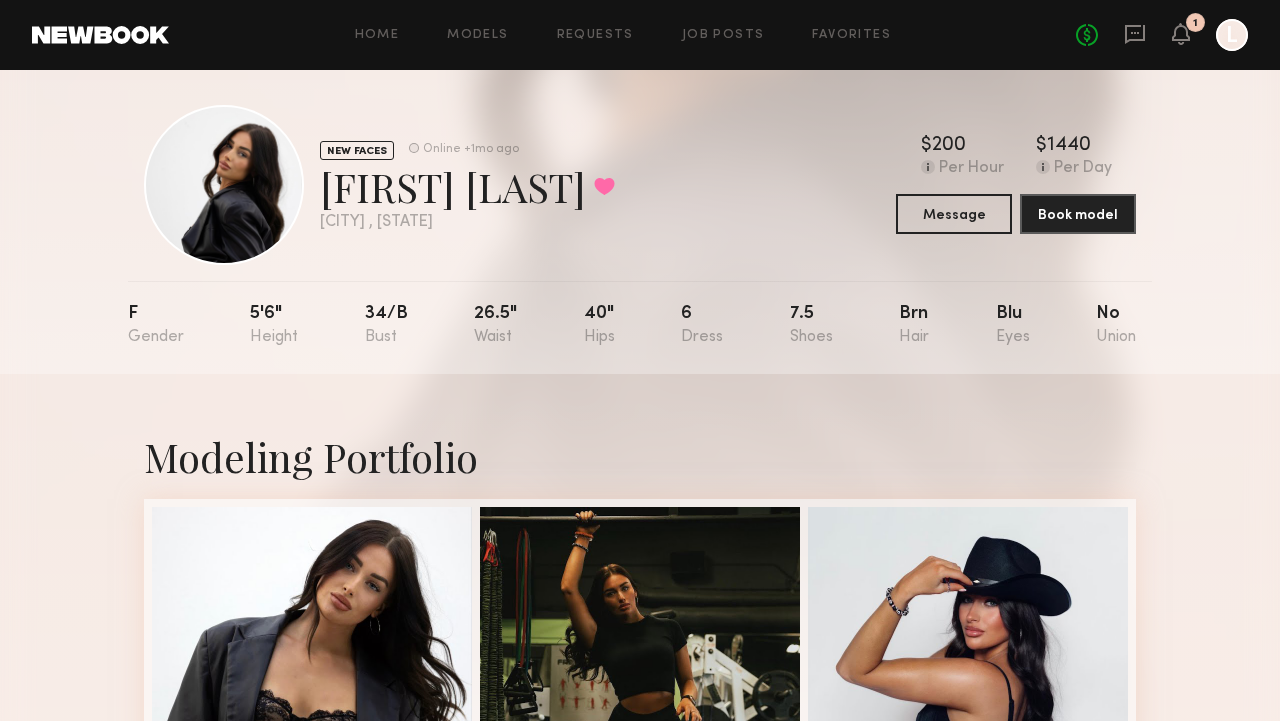 scroll, scrollTop: 0, scrollLeft: 0, axis: both 